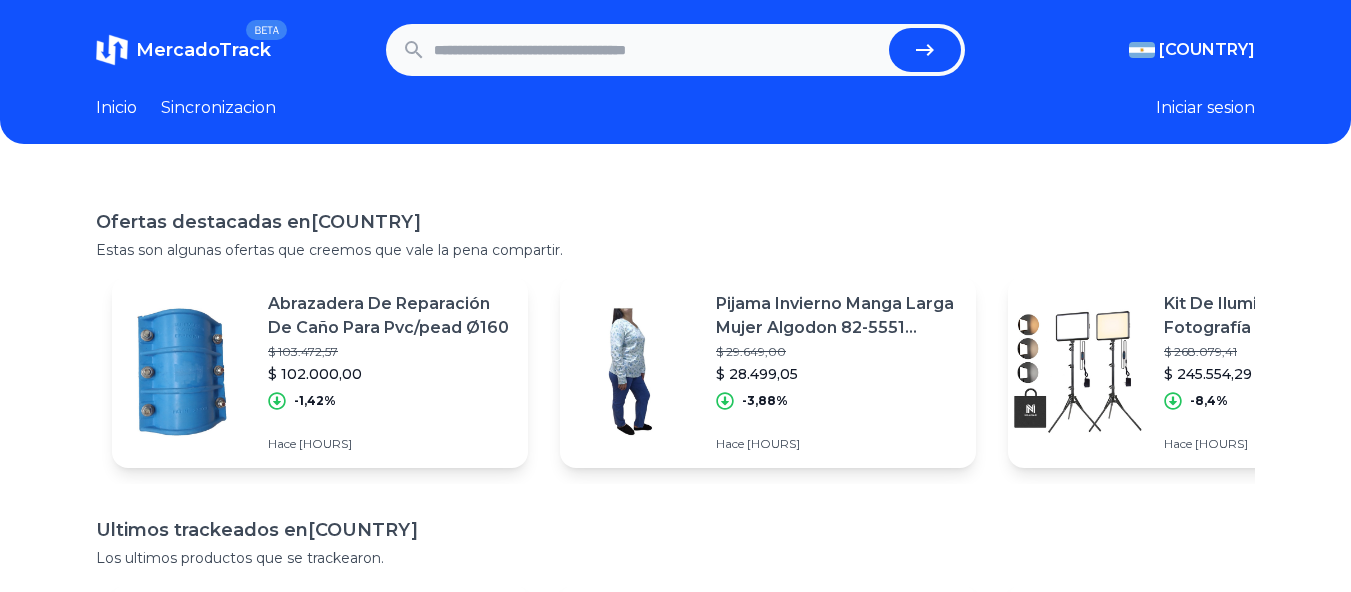 scroll, scrollTop: 0, scrollLeft: 0, axis: both 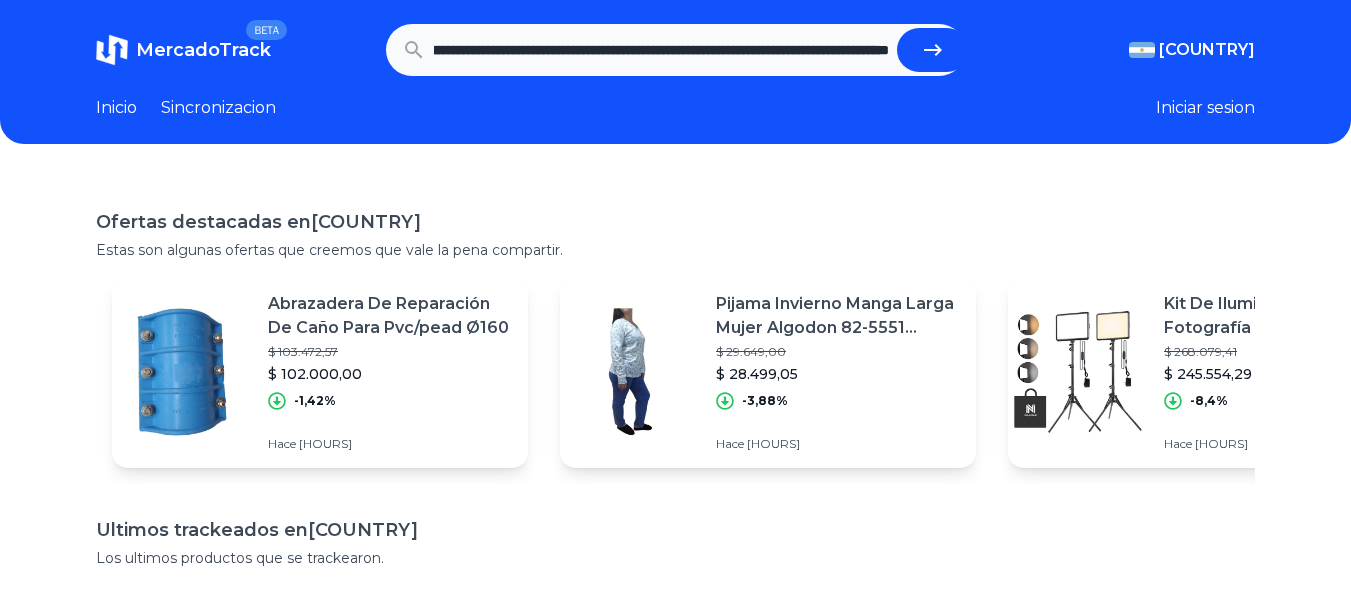 type on "**********" 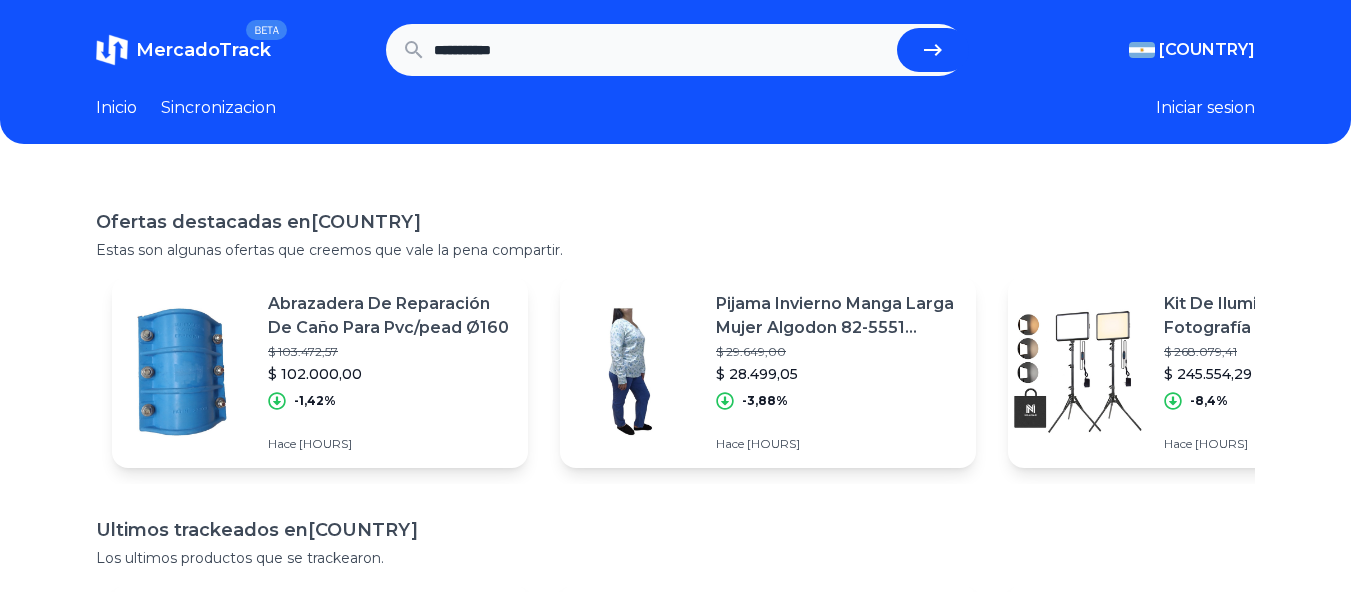 scroll, scrollTop: 0, scrollLeft: 0, axis: both 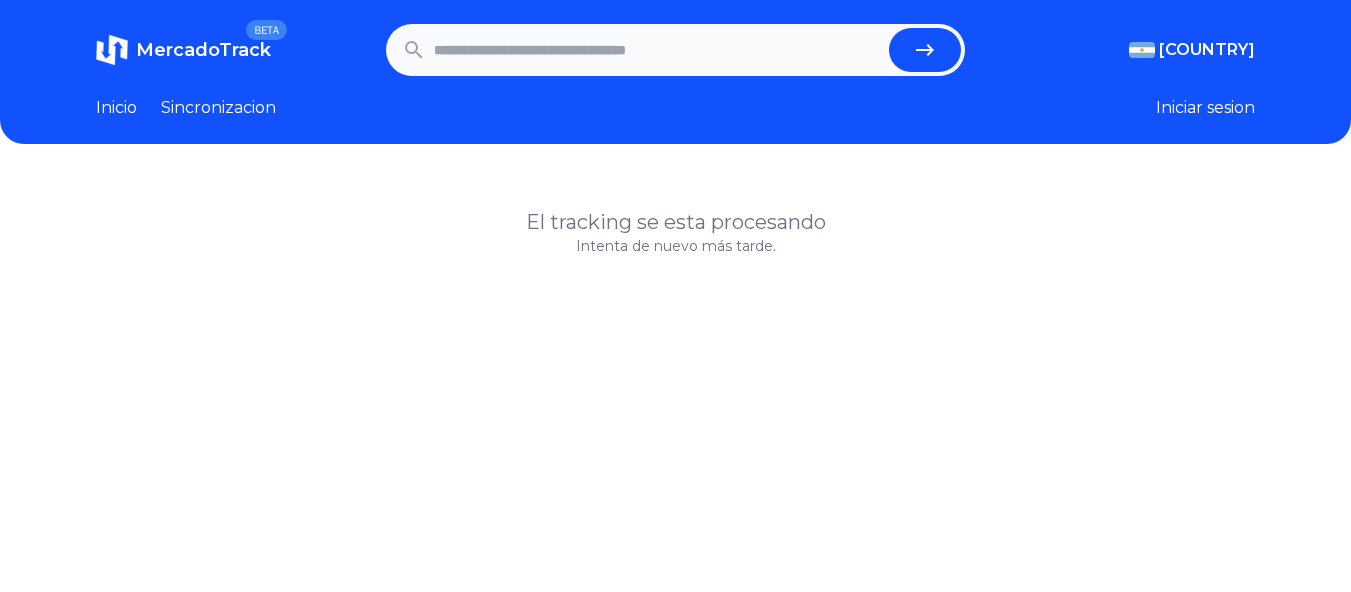 click at bounding box center (658, 50) 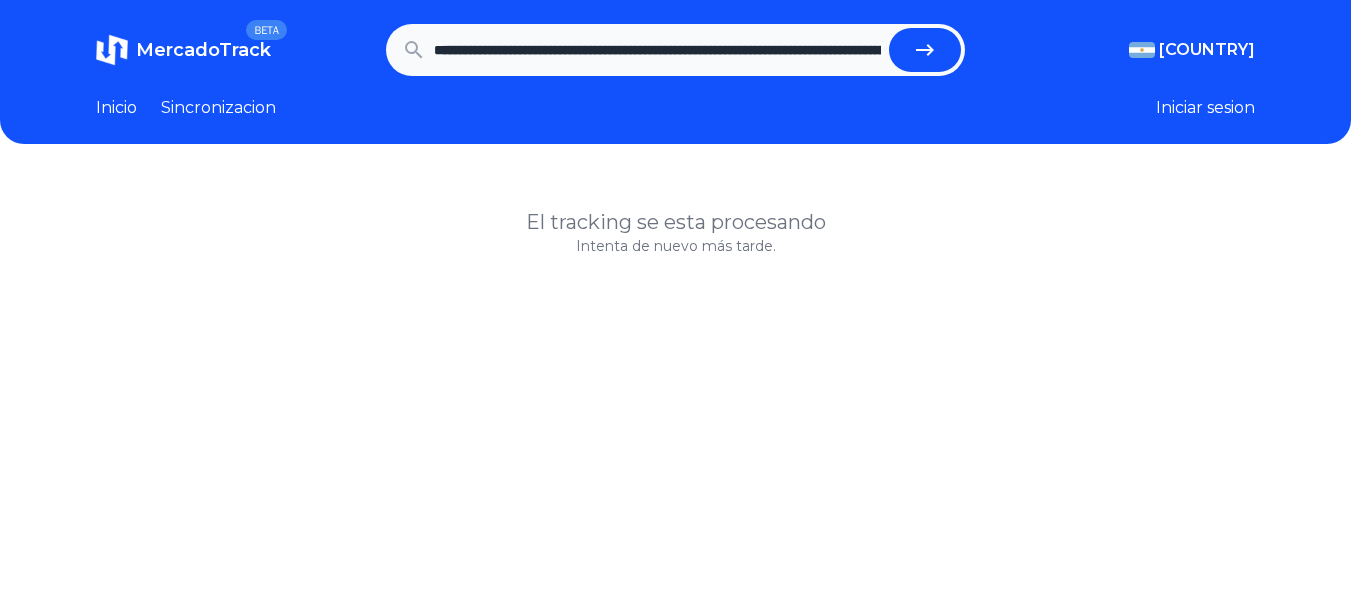 scroll, scrollTop: 0, scrollLeft: 976, axis: horizontal 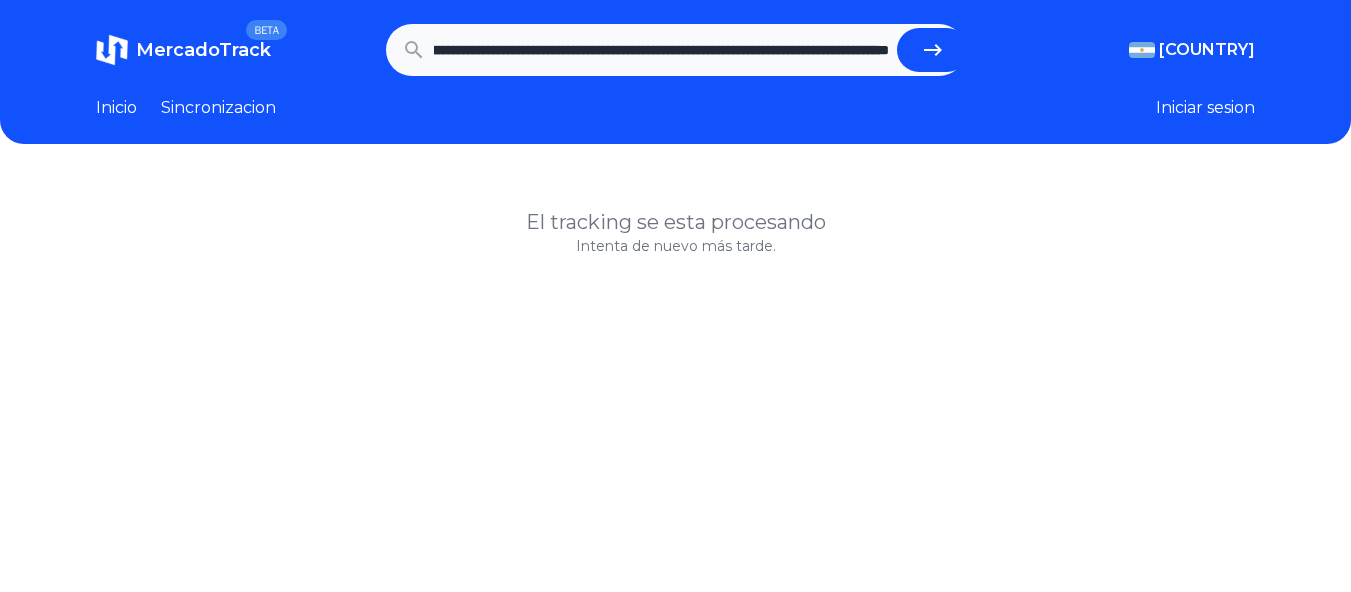 type on "**********" 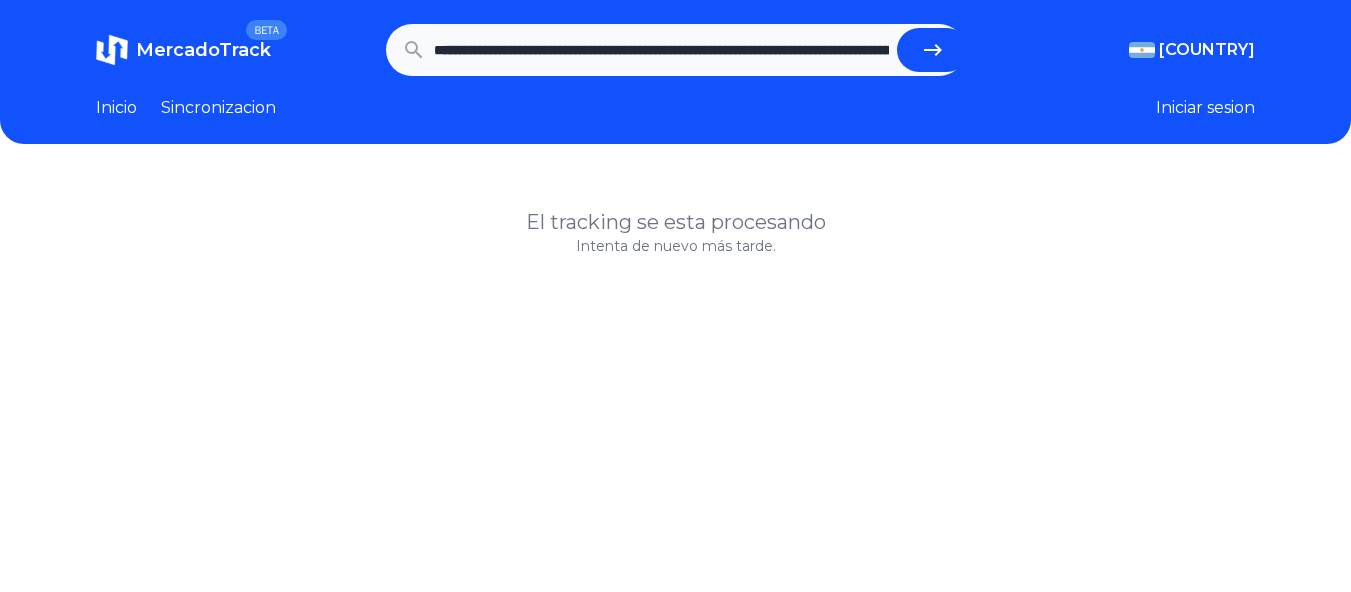 click at bounding box center [933, 50] 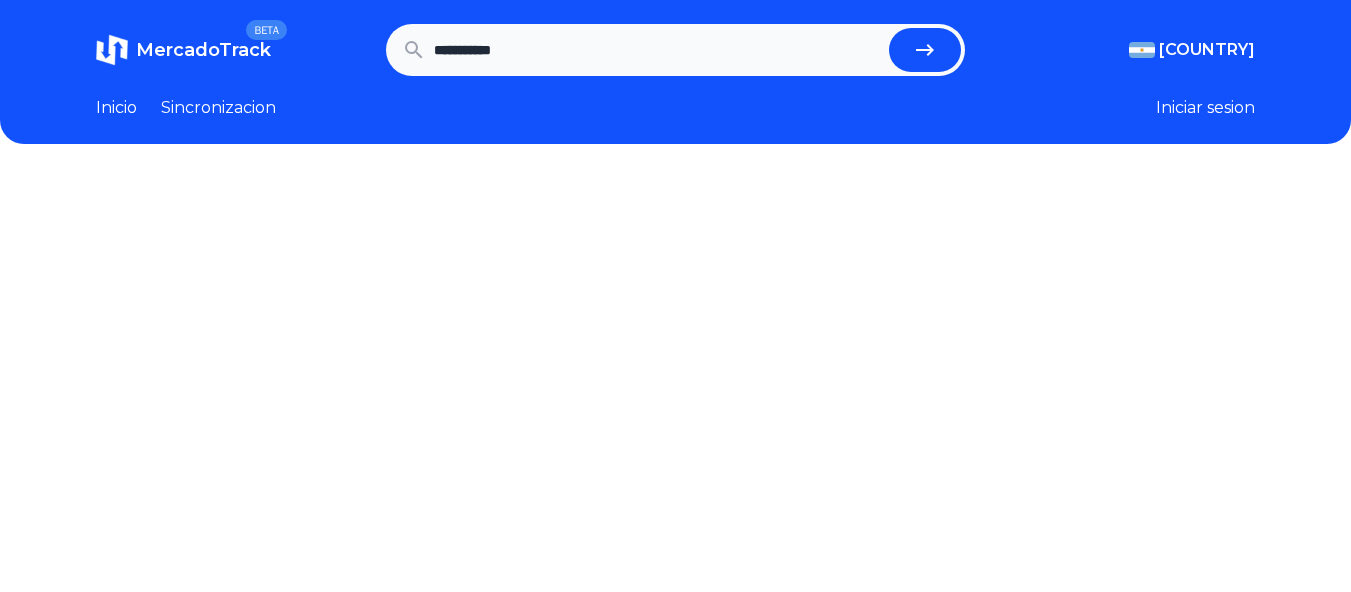scroll, scrollTop: 0, scrollLeft: 0, axis: both 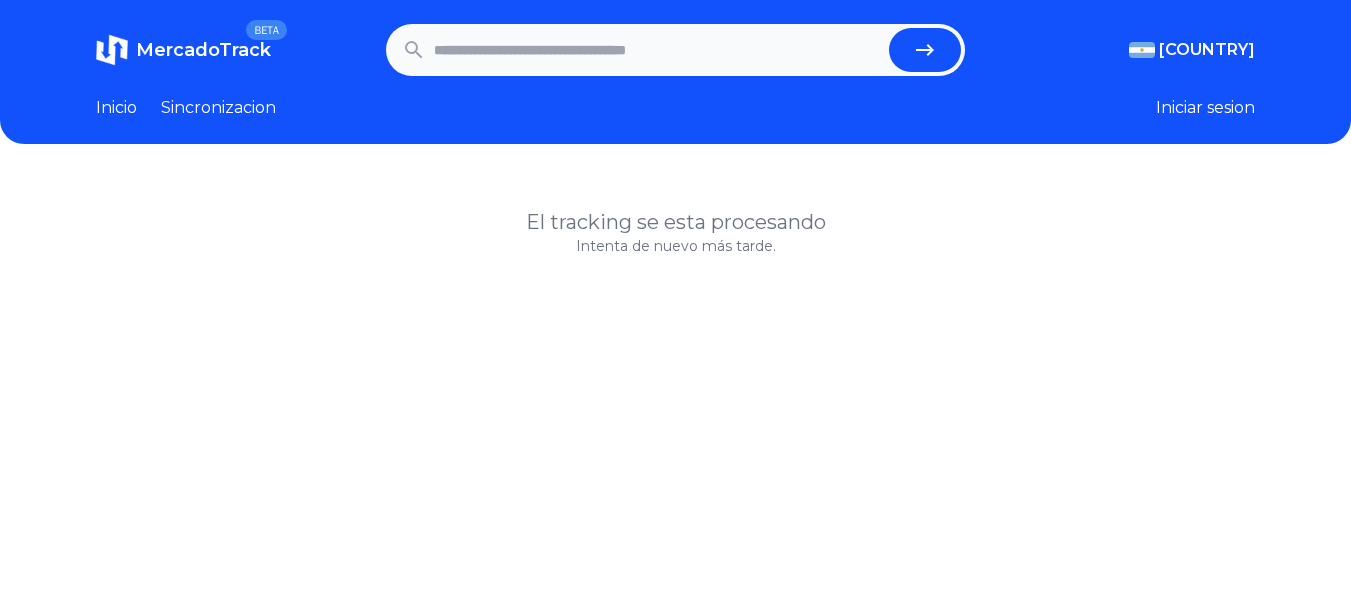 click on "Inicio" at bounding box center [116, 108] 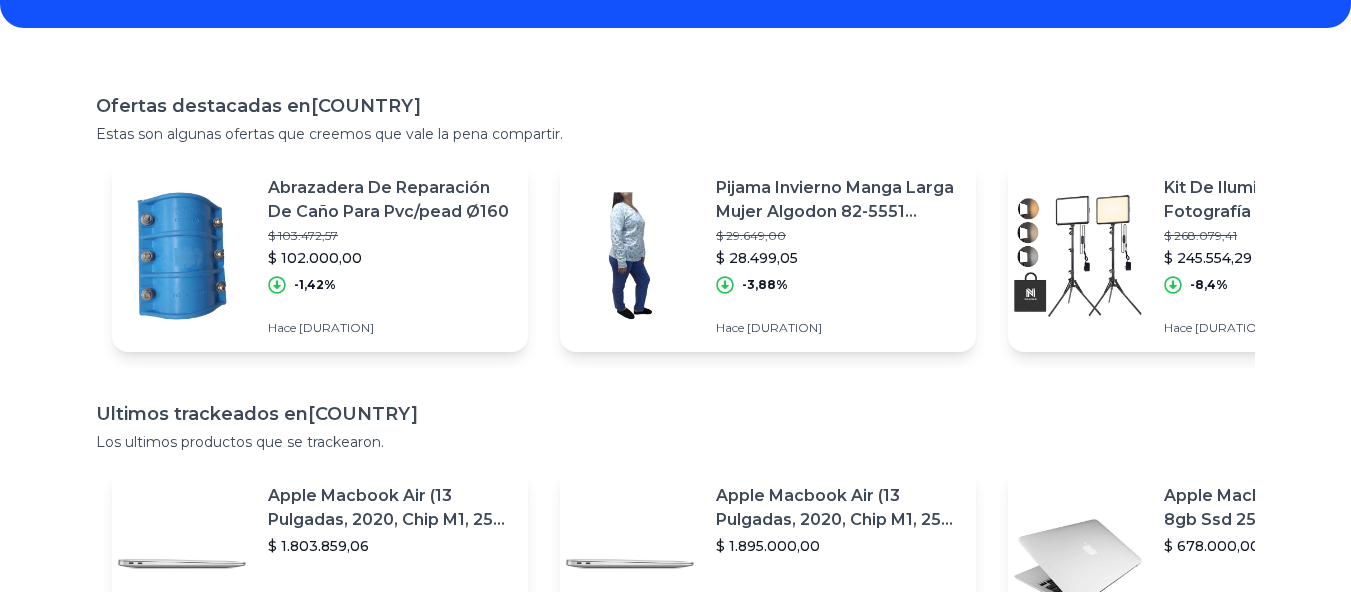 scroll, scrollTop: 0, scrollLeft: 0, axis: both 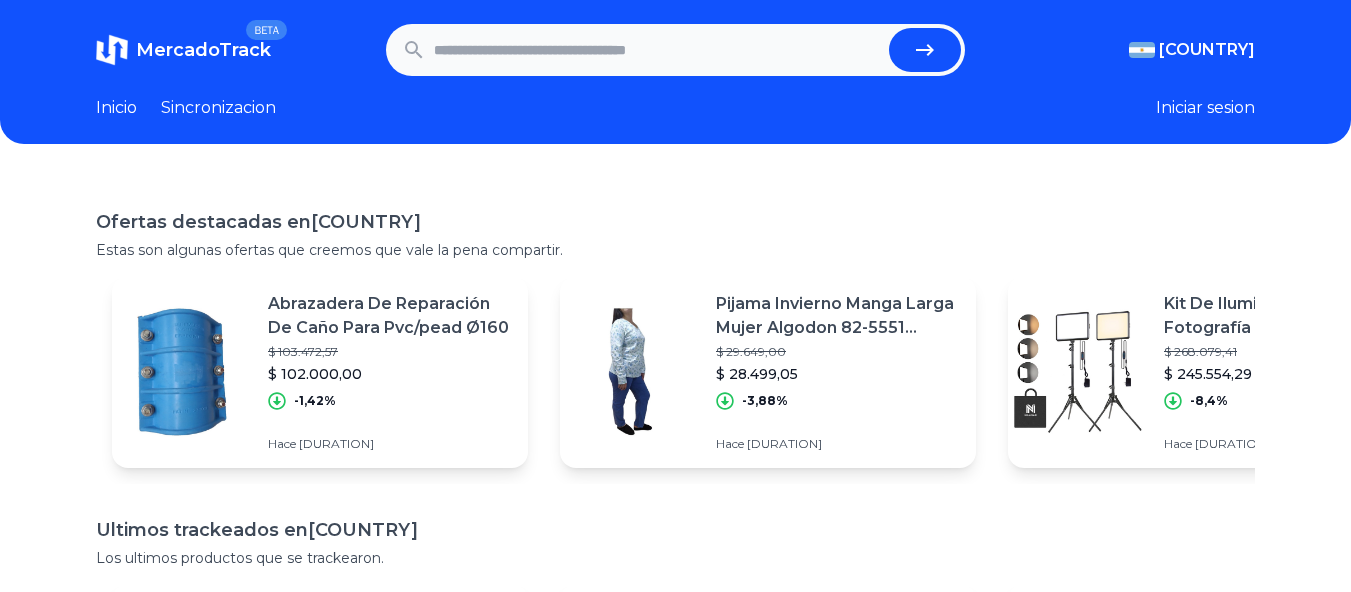 click on "Sincronizacion" at bounding box center (218, 108) 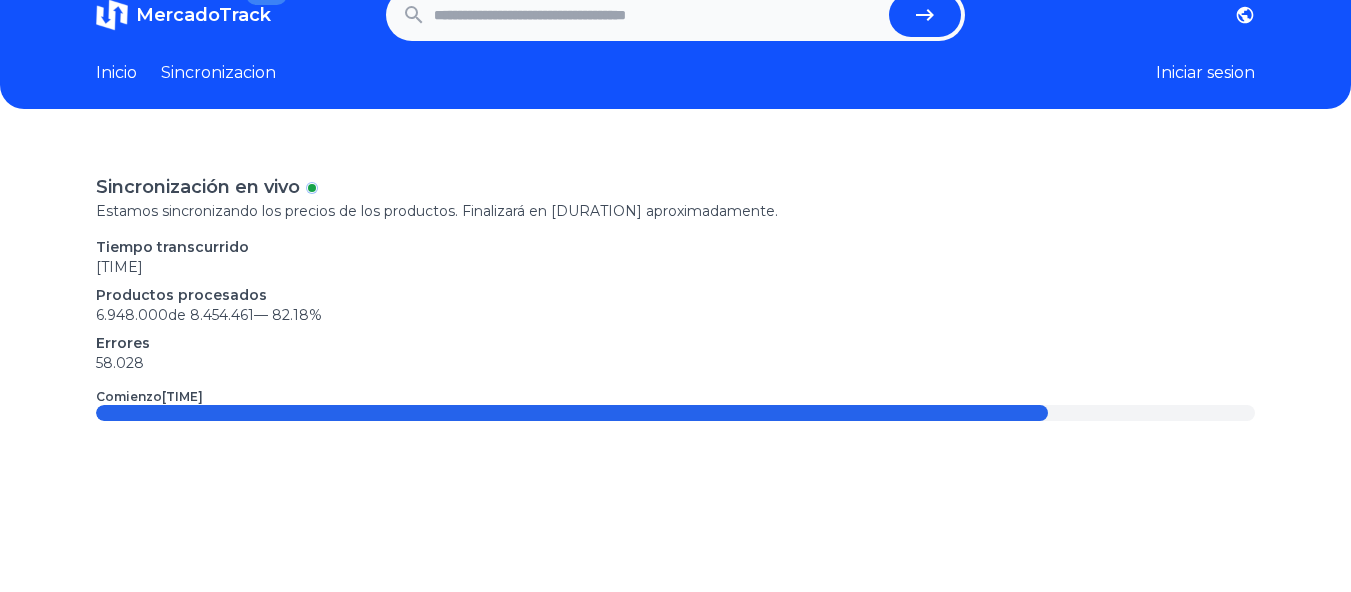 scroll, scrollTop: 0, scrollLeft: 0, axis: both 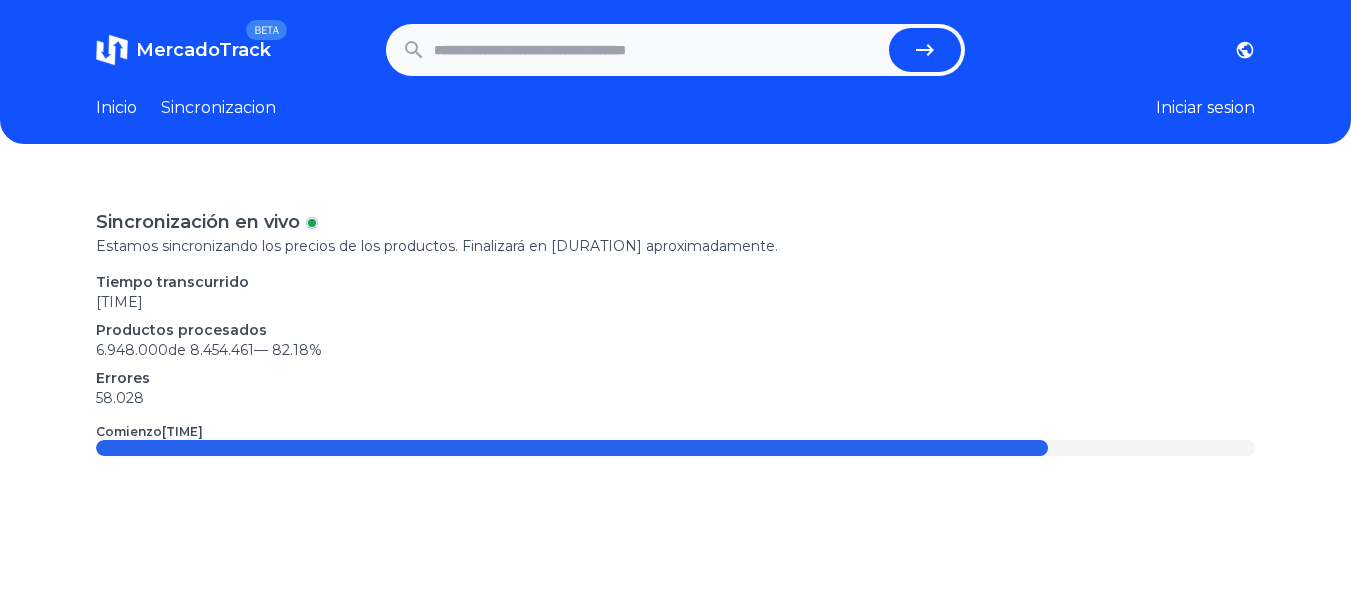 click on "Inicio" at bounding box center (116, 108) 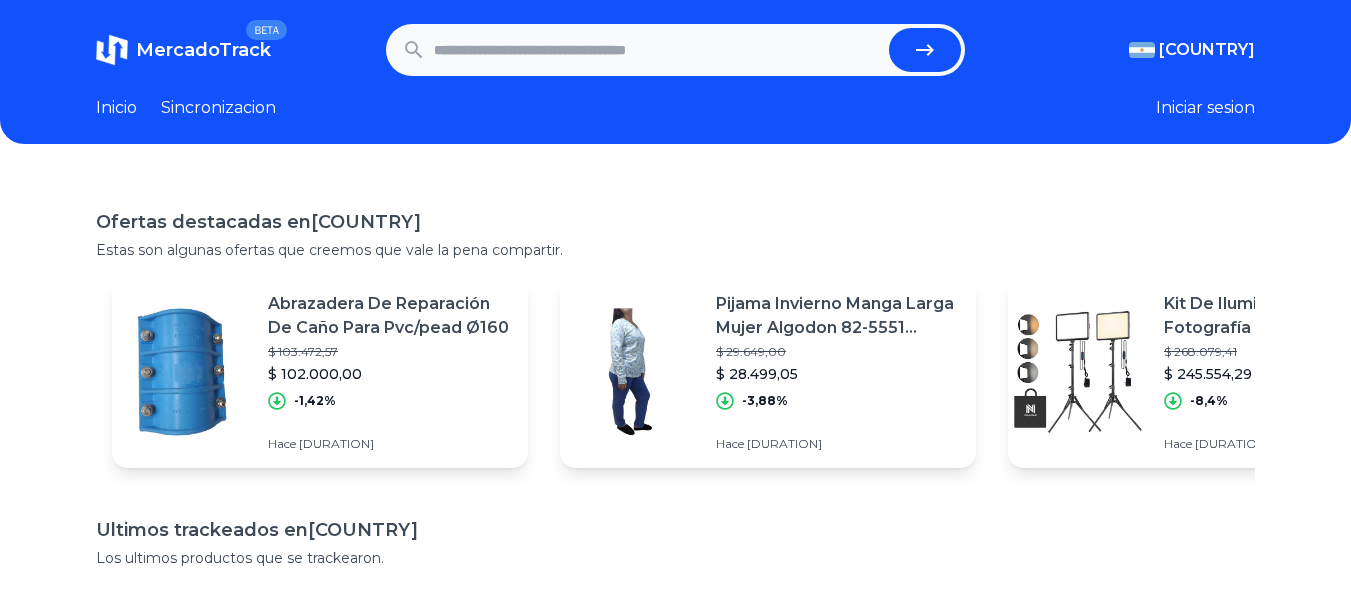 click at bounding box center (658, 50) 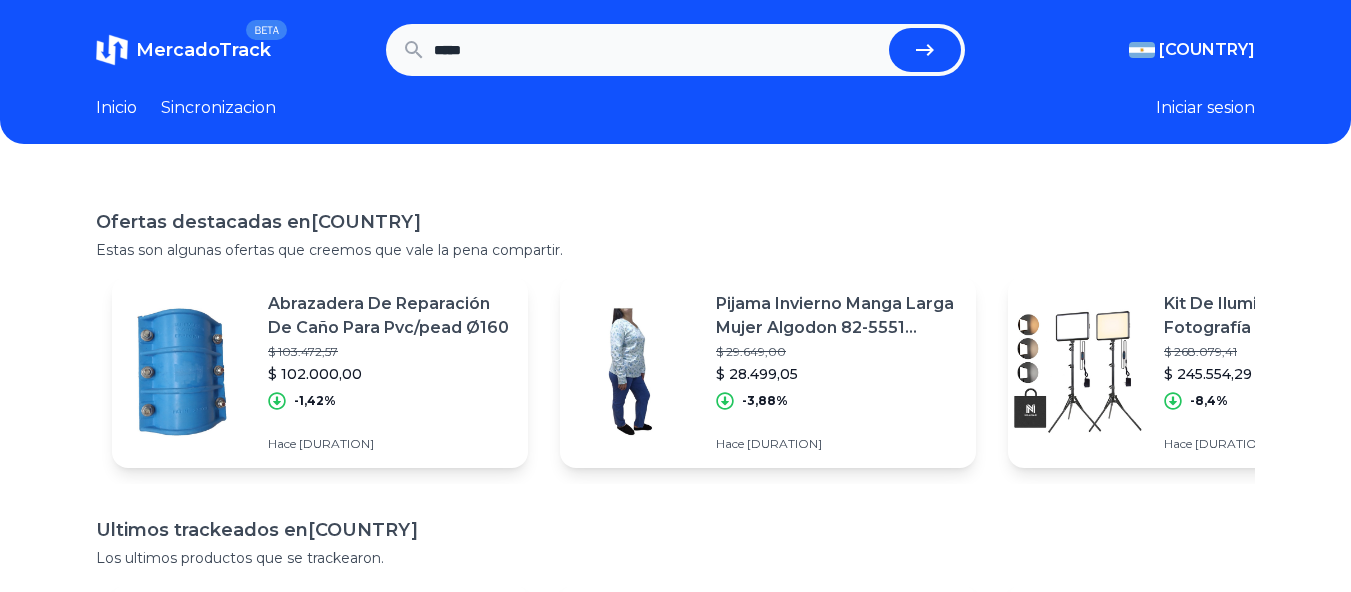 type on "*****" 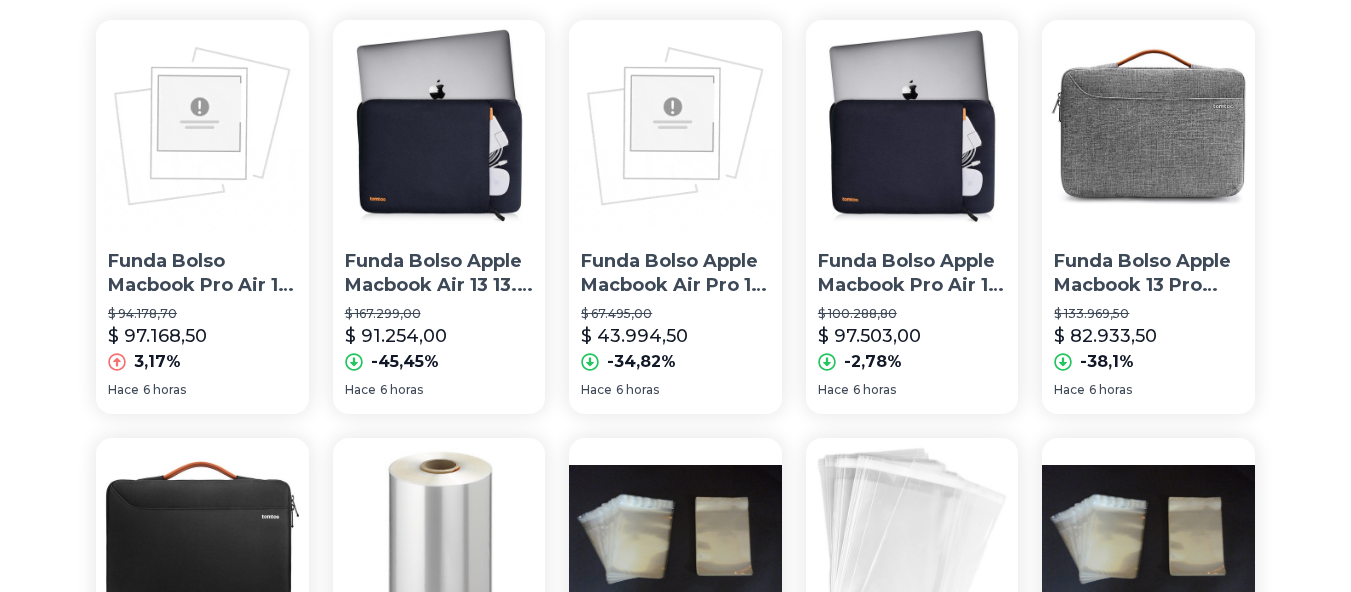 scroll, scrollTop: 0, scrollLeft: 0, axis: both 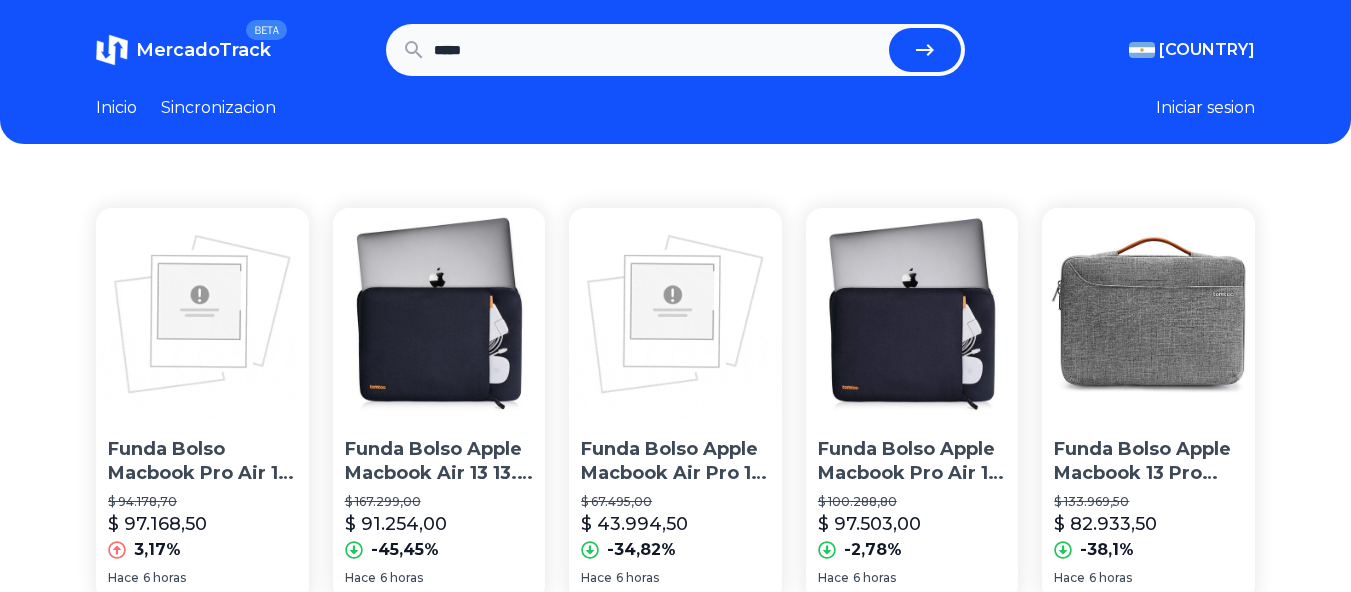 drag, startPoint x: 541, startPoint y: 50, endPoint x: 492, endPoint y: 71, distance: 53.310413 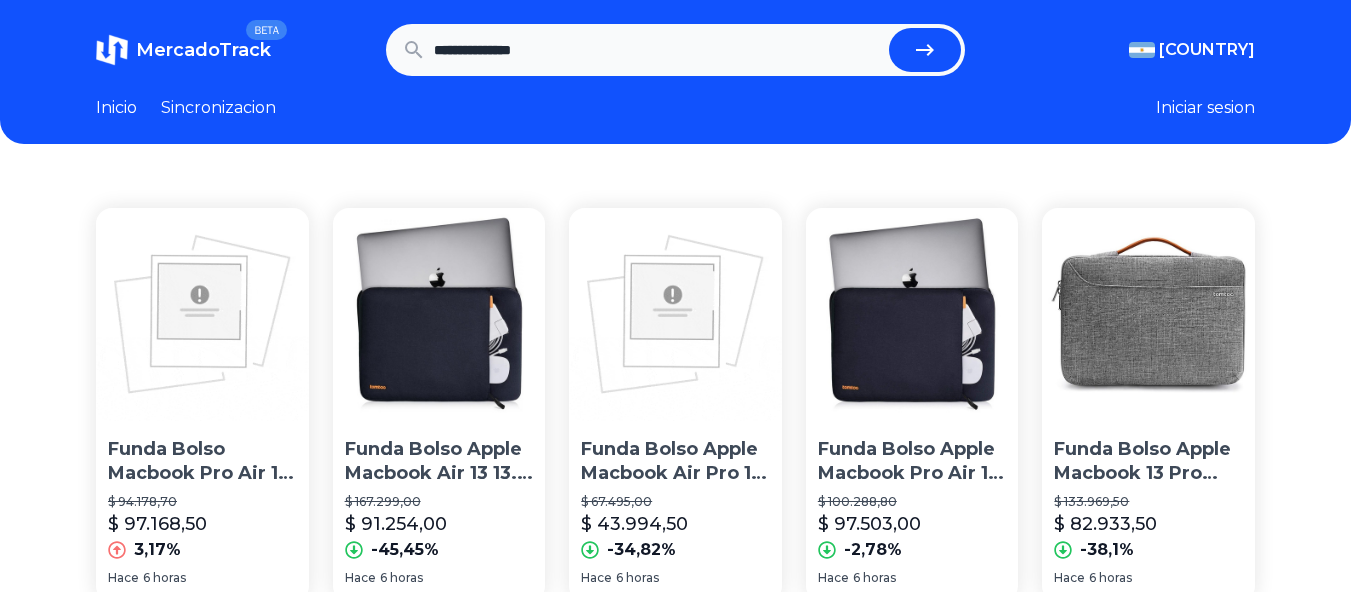type on "**********" 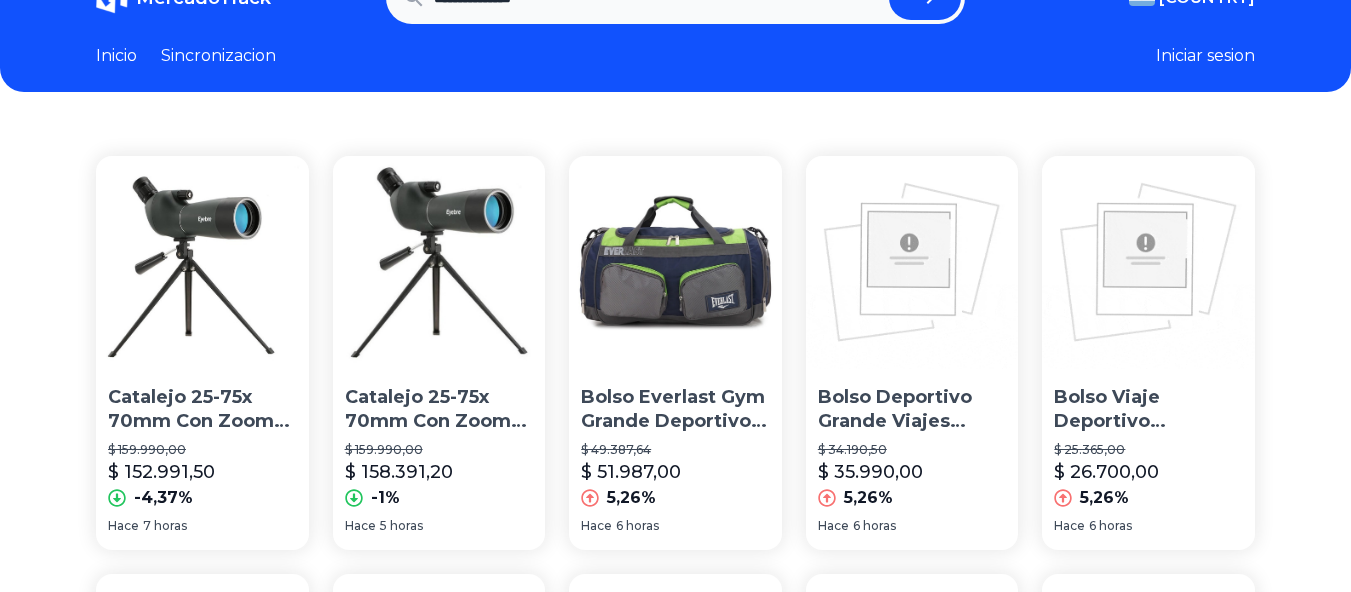 scroll, scrollTop: 100, scrollLeft: 0, axis: vertical 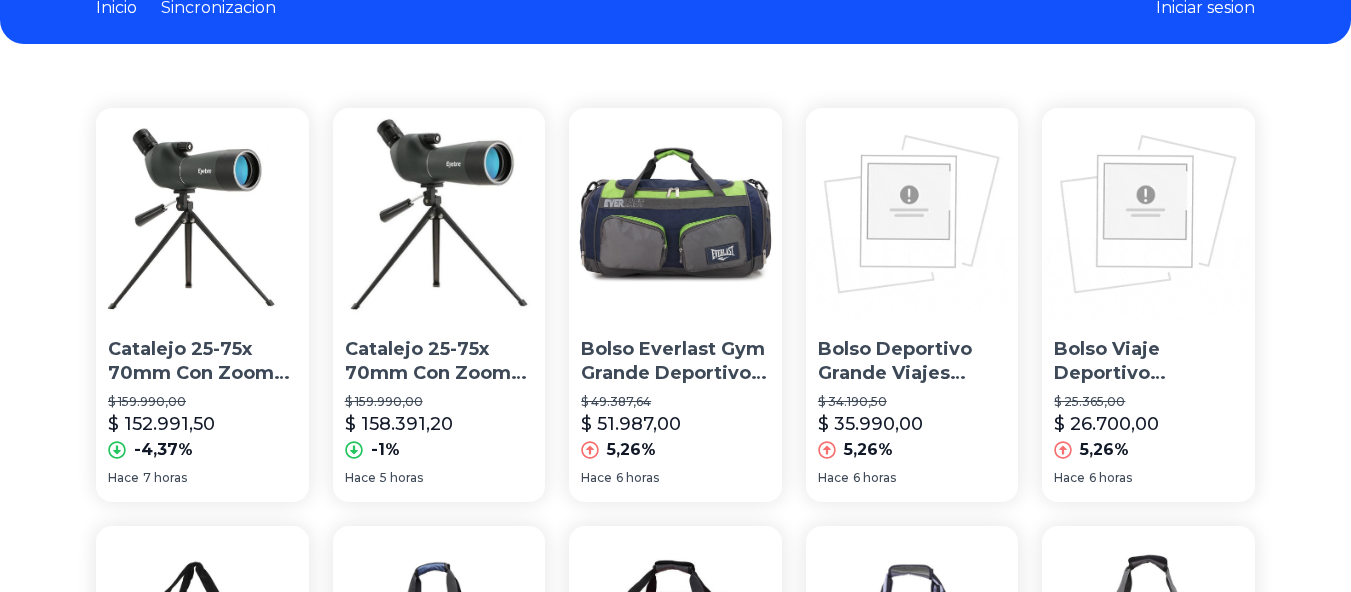 click at bounding box center (675, 214) 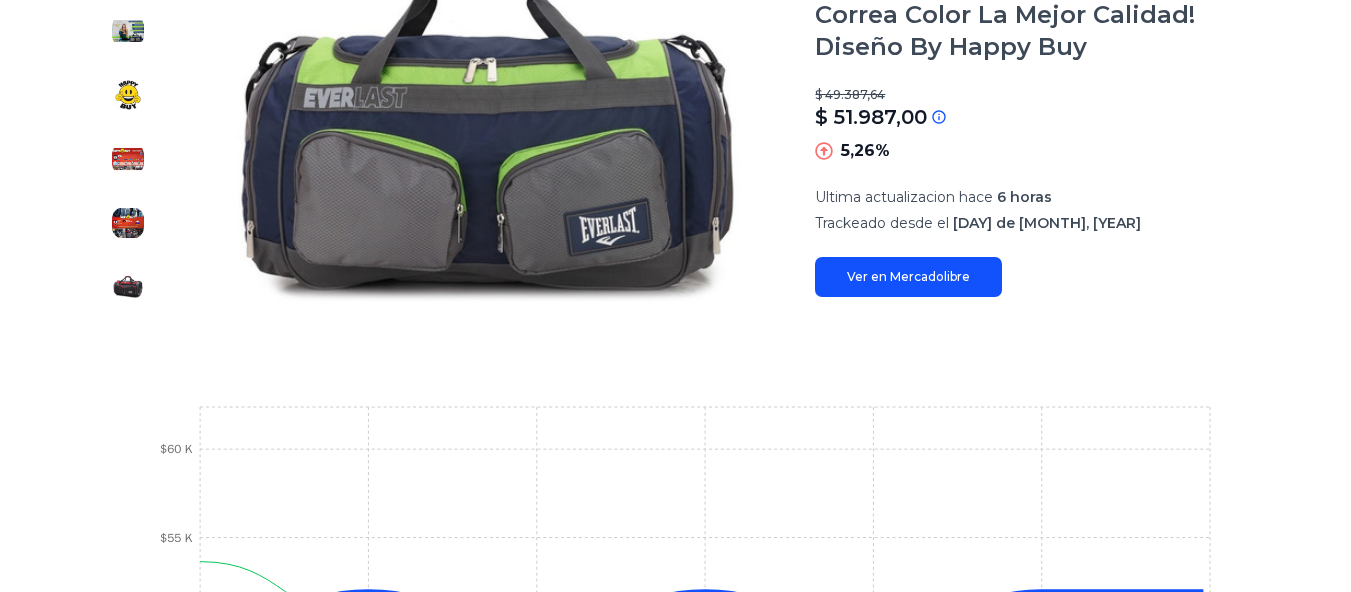 scroll, scrollTop: 400, scrollLeft: 0, axis: vertical 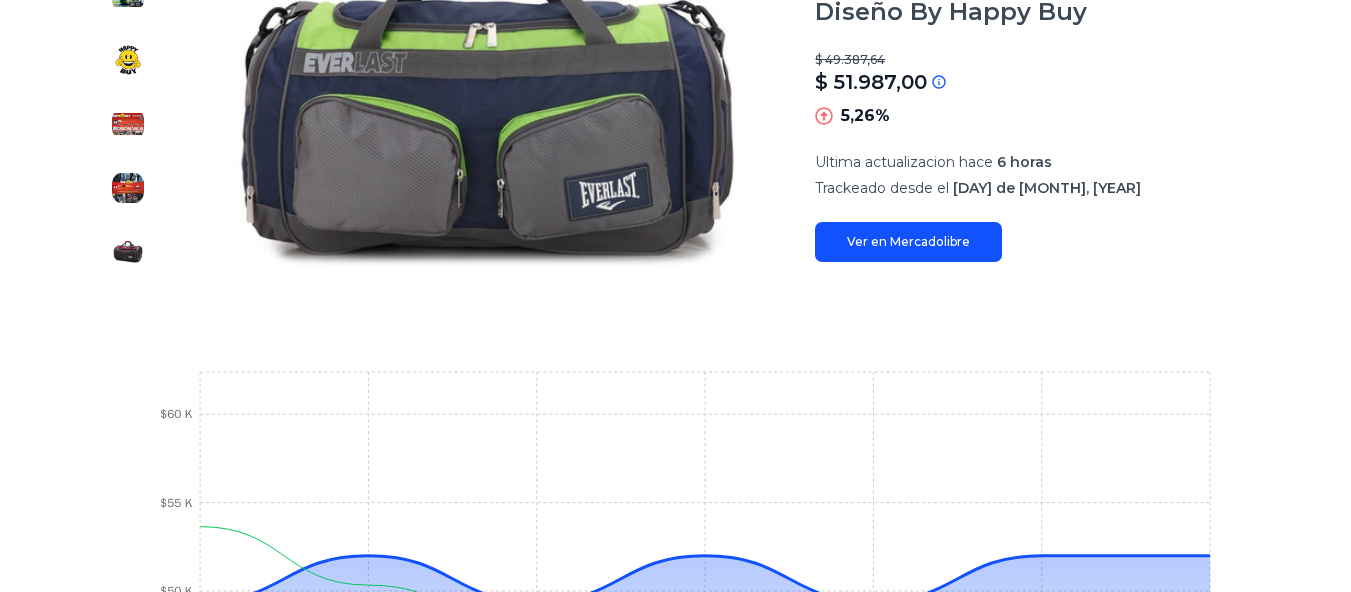 click on "Ver en Mercadolibre" at bounding box center (908, 242) 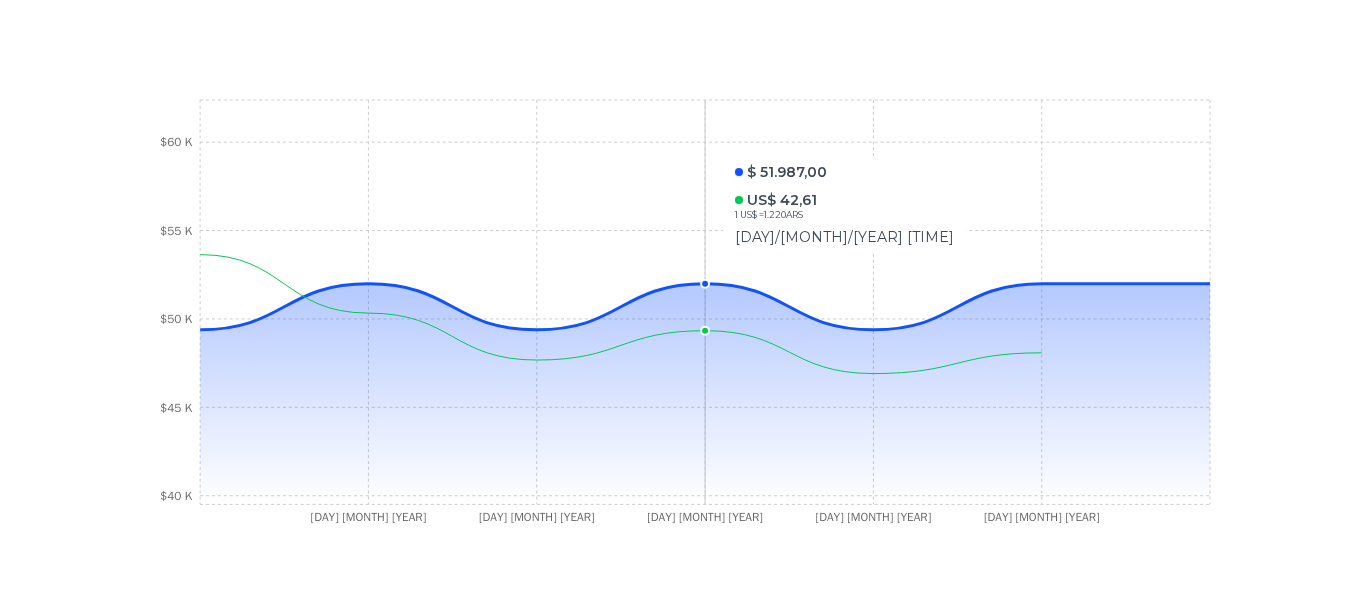 scroll, scrollTop: 700, scrollLeft: 0, axis: vertical 